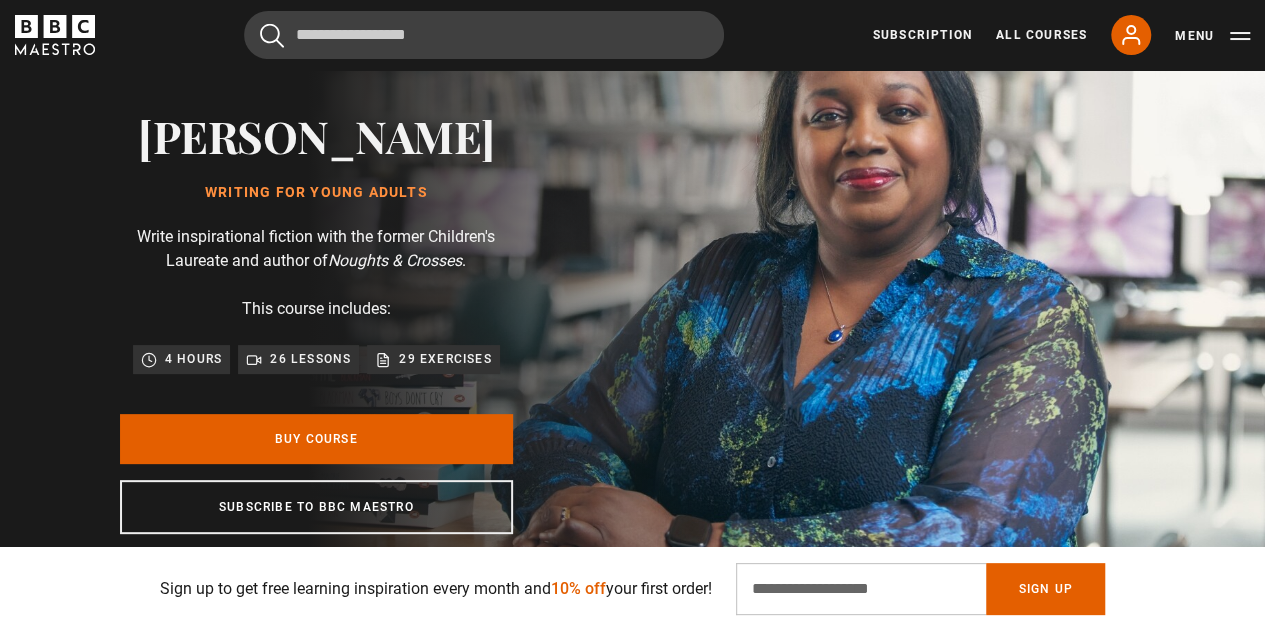 scroll, scrollTop: 120, scrollLeft: 0, axis: vertical 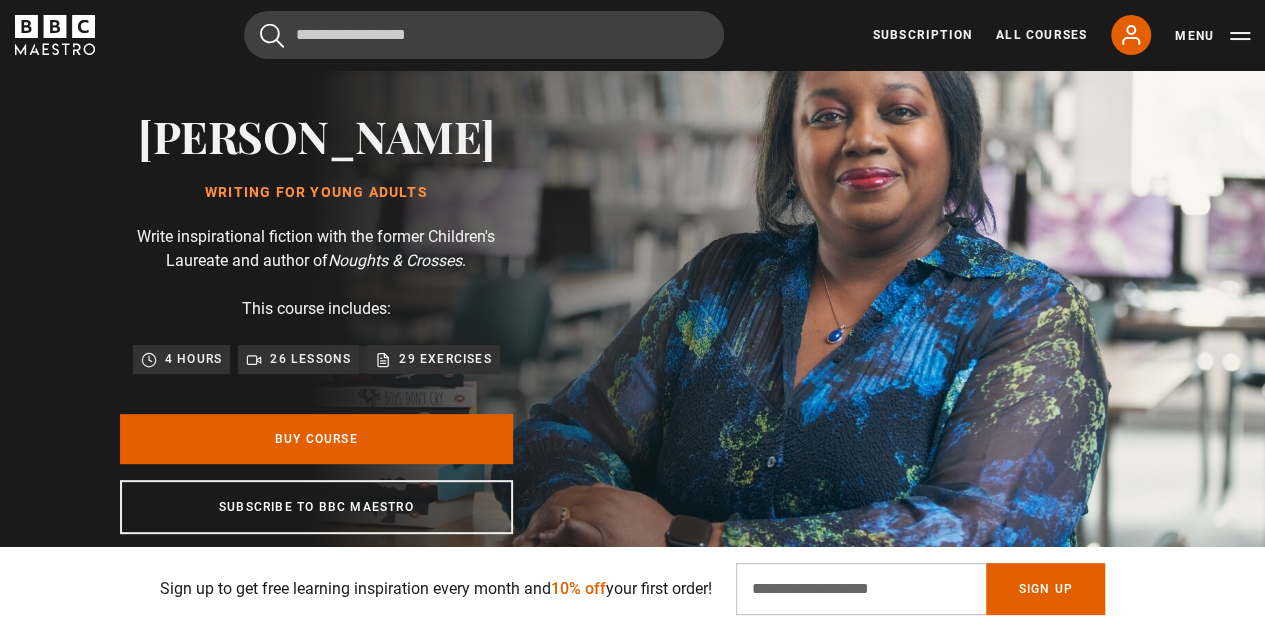 click on "Menu" at bounding box center (1212, 36) 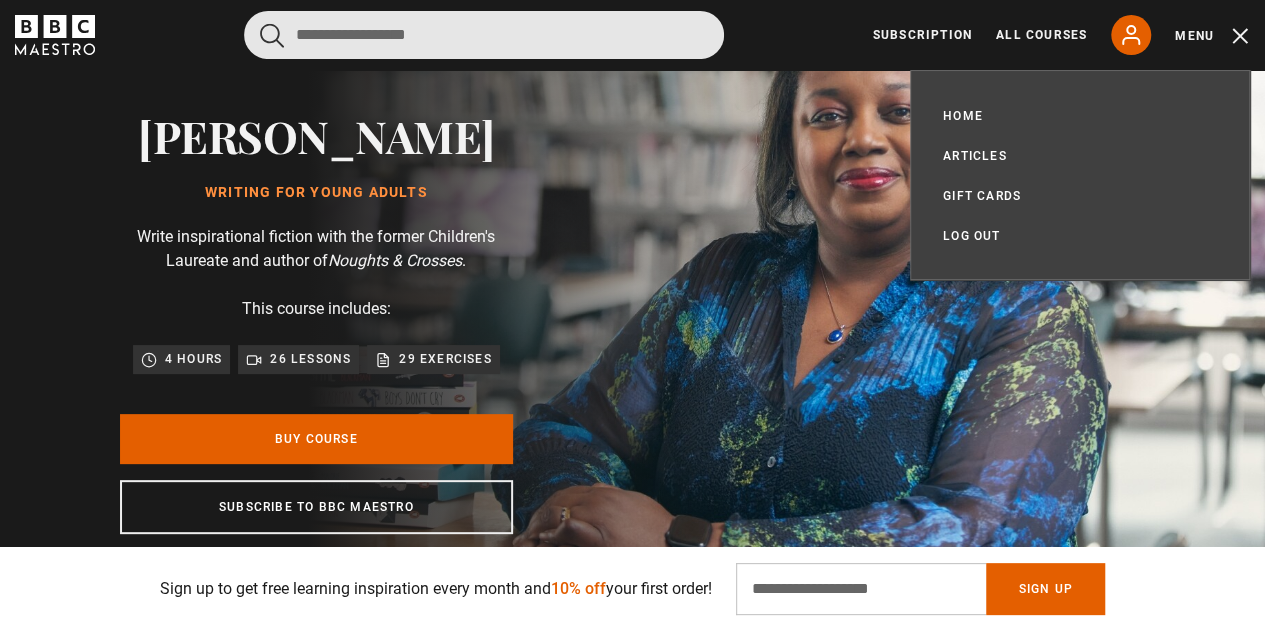 click at bounding box center [484, 35] 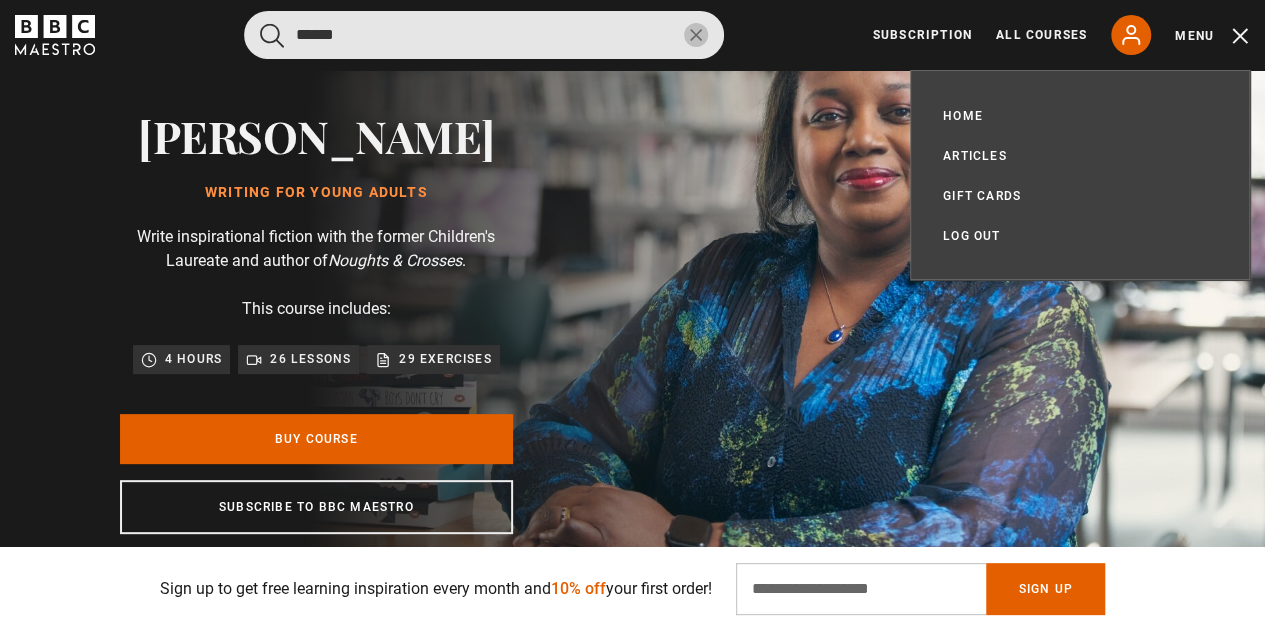 type on "******" 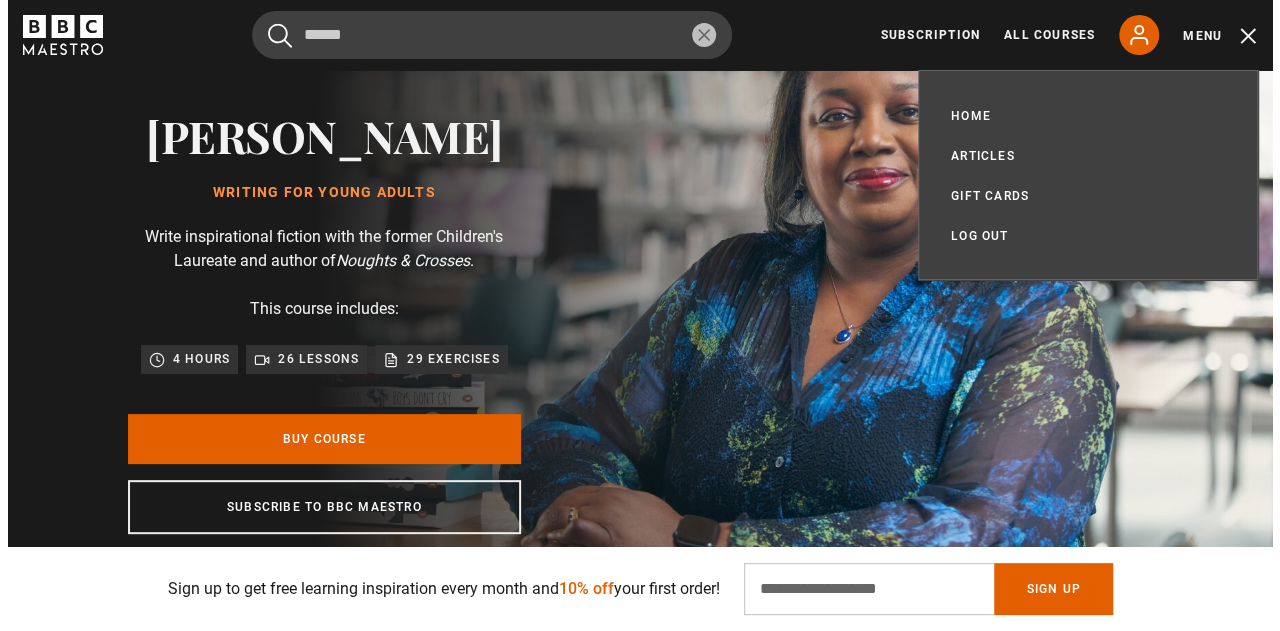 scroll, scrollTop: 0, scrollLeft: 778, axis: horizontal 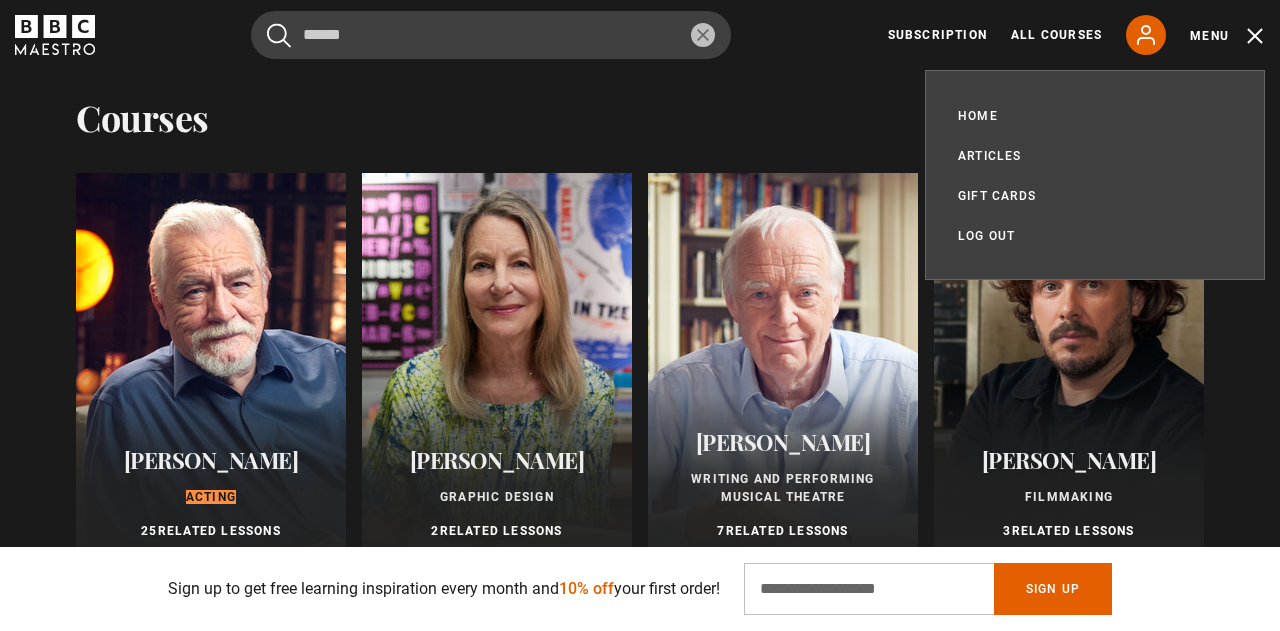 click at bounding box center [211, 368] 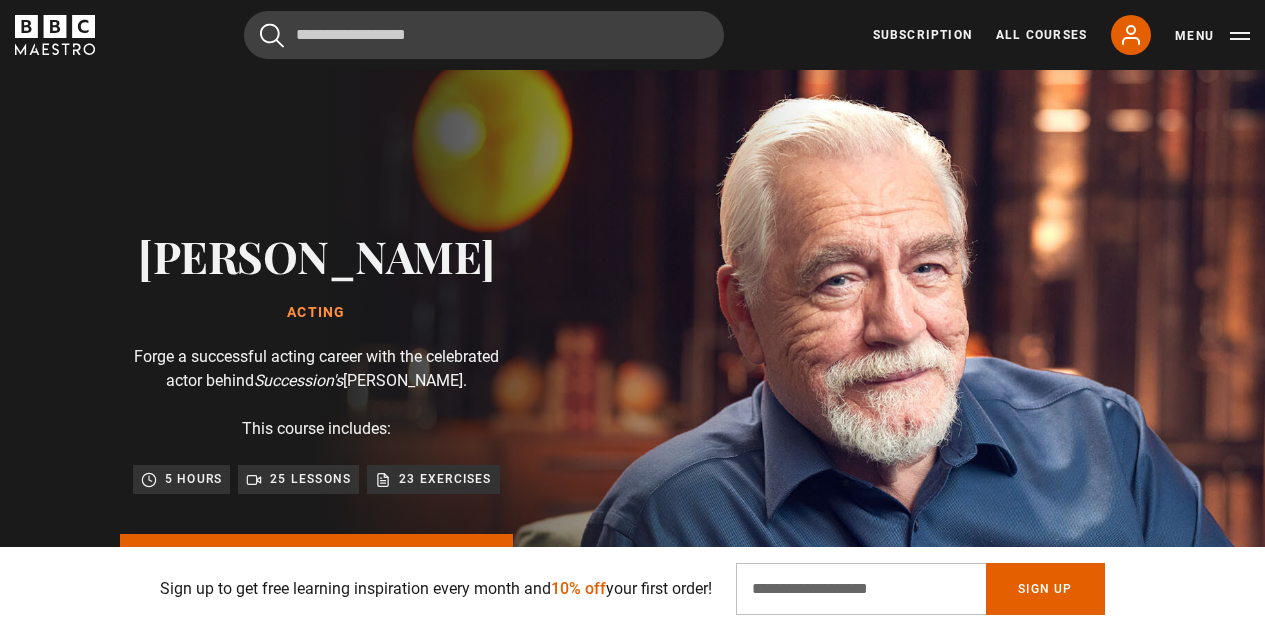 scroll, scrollTop: 84, scrollLeft: 0, axis: vertical 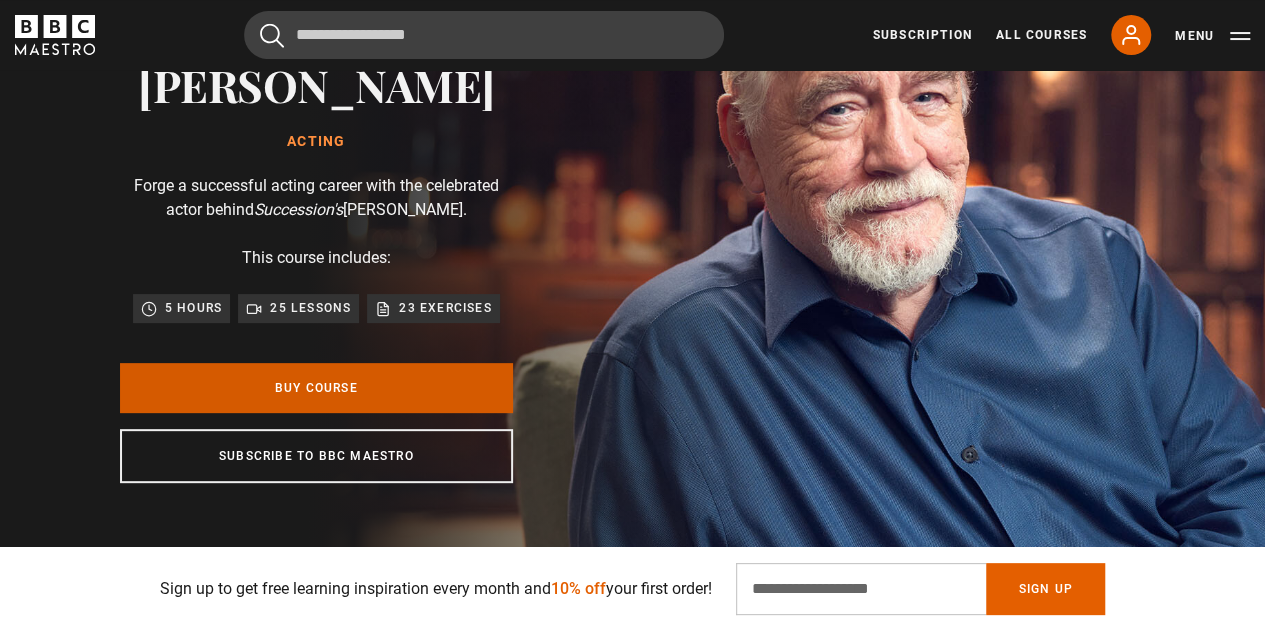 click on "Buy Course" at bounding box center [316, 388] 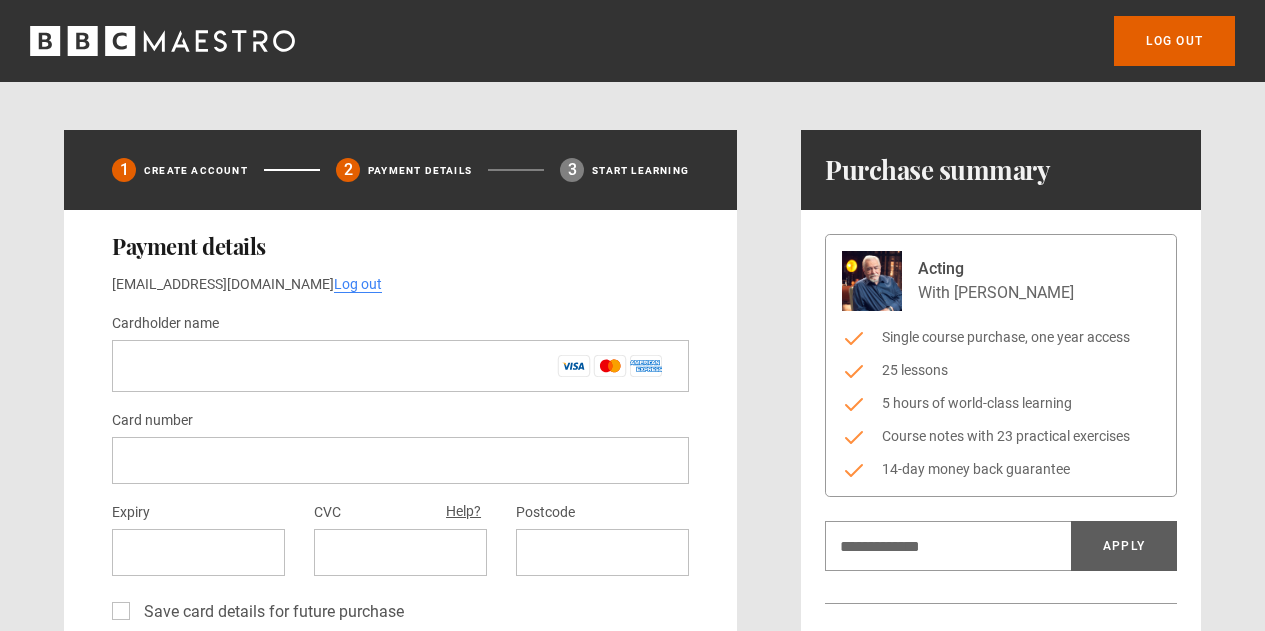 scroll, scrollTop: 0, scrollLeft: 0, axis: both 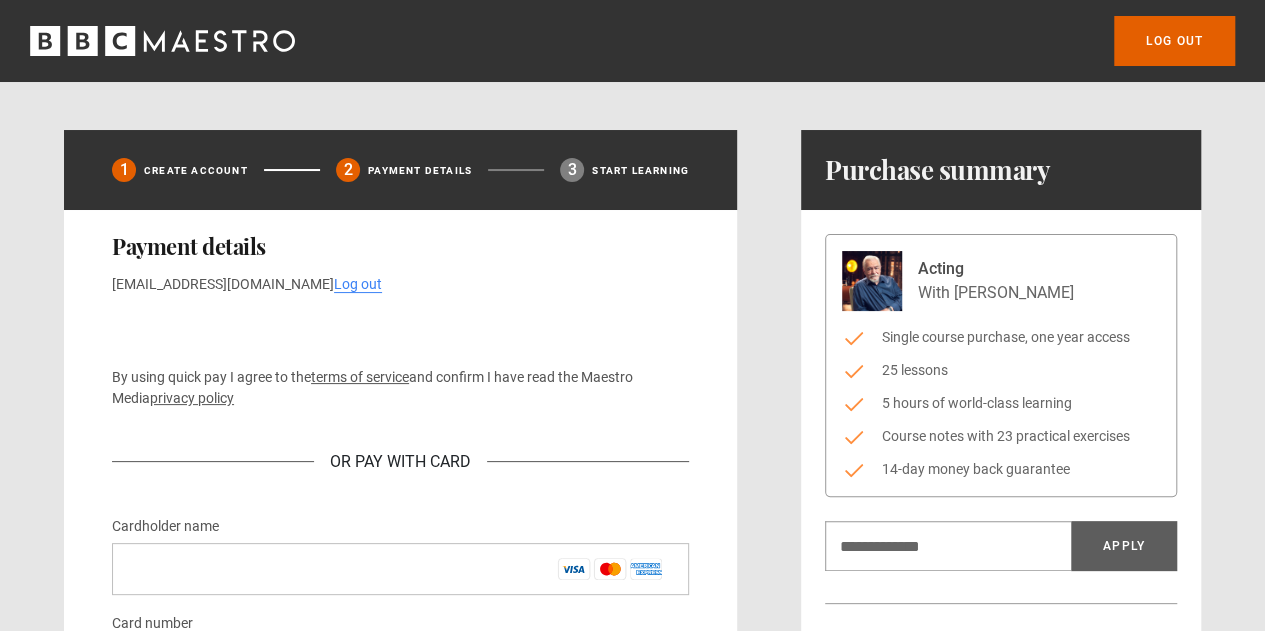 click 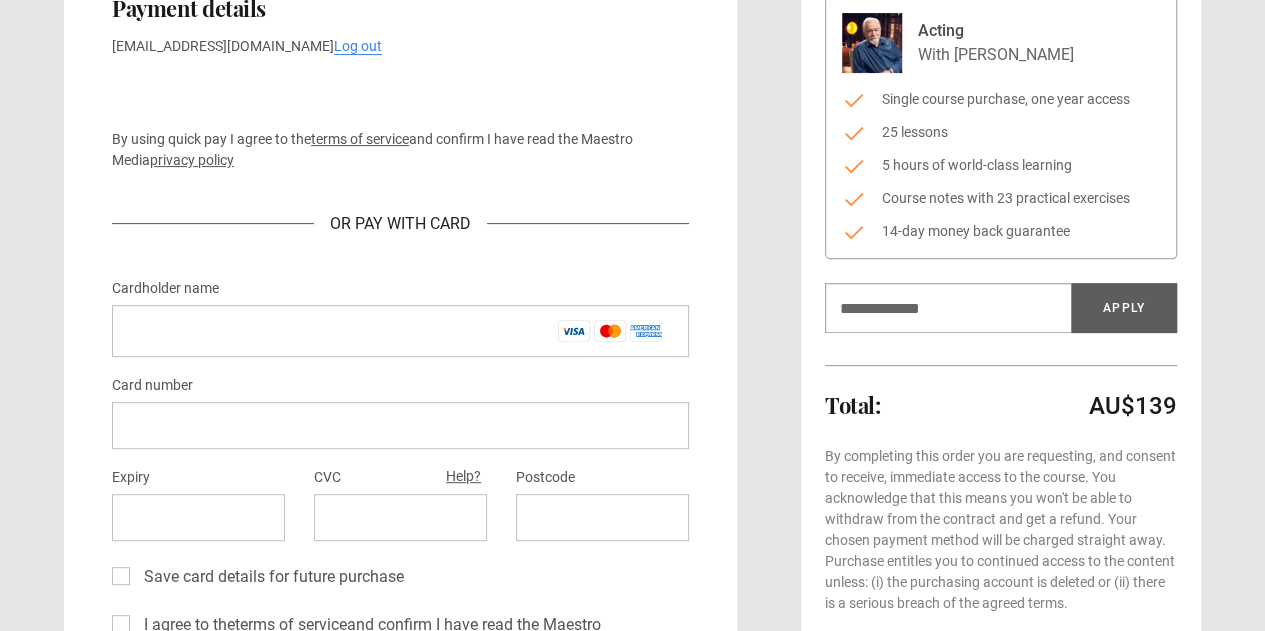 scroll, scrollTop: 0, scrollLeft: 0, axis: both 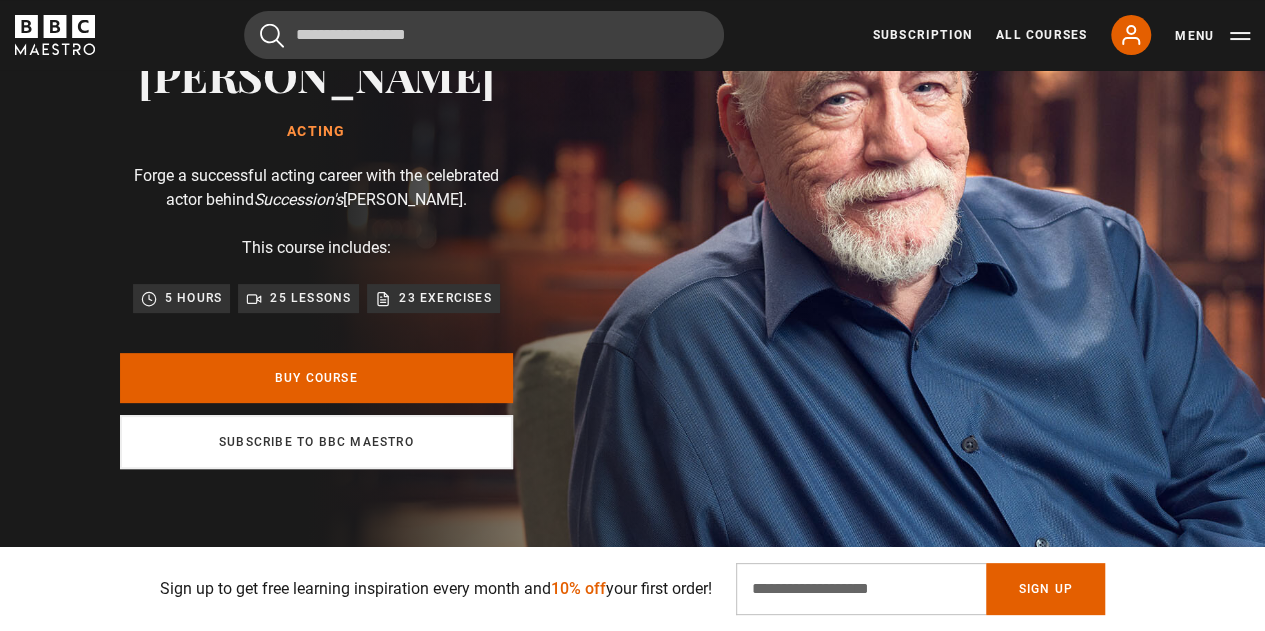 click on "Subscribe to BBC Maestro" at bounding box center (316, 442) 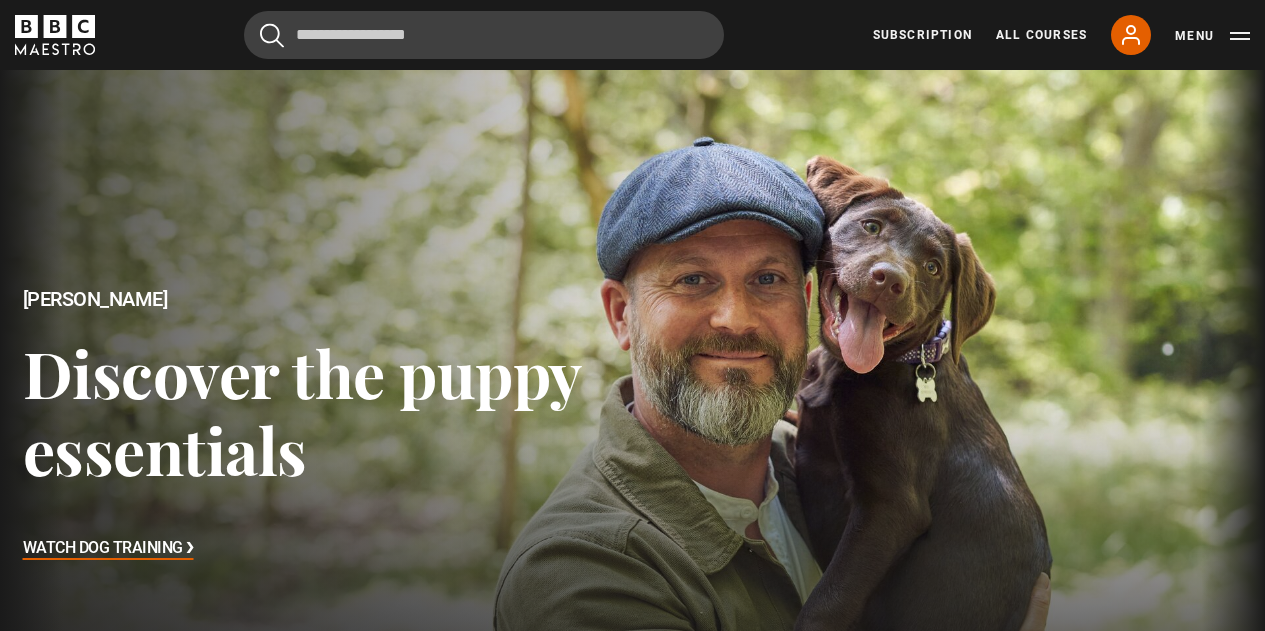 scroll, scrollTop: 0, scrollLeft: 0, axis: both 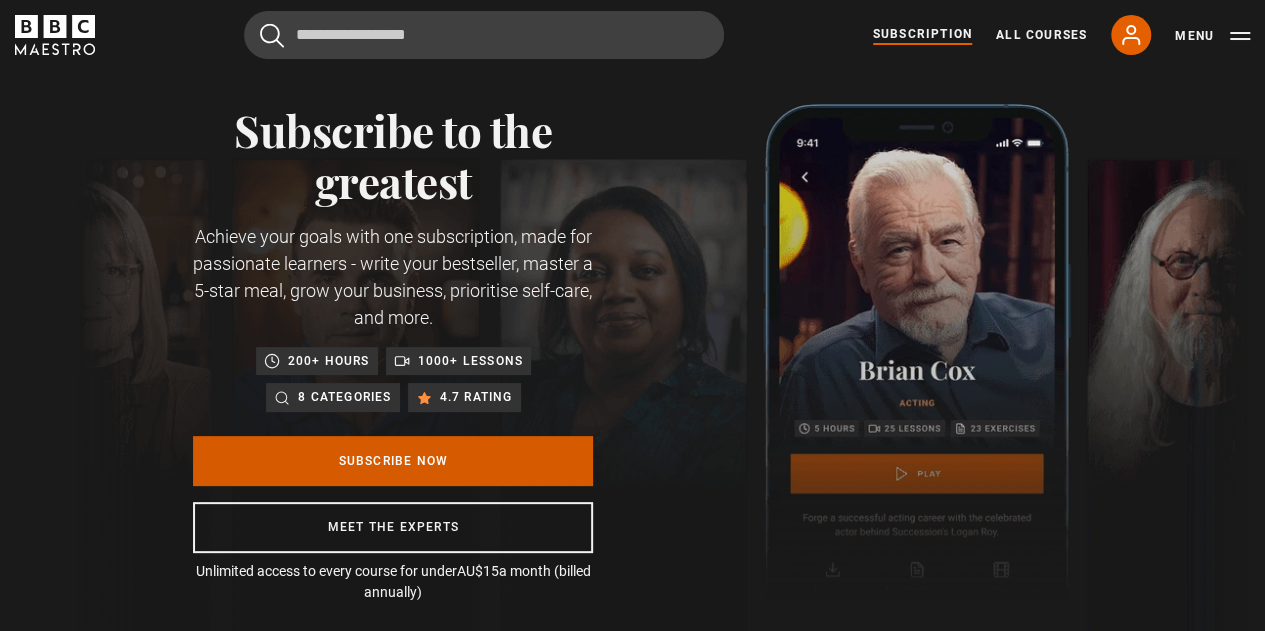click on "Subscribe Now" at bounding box center (393, 461) 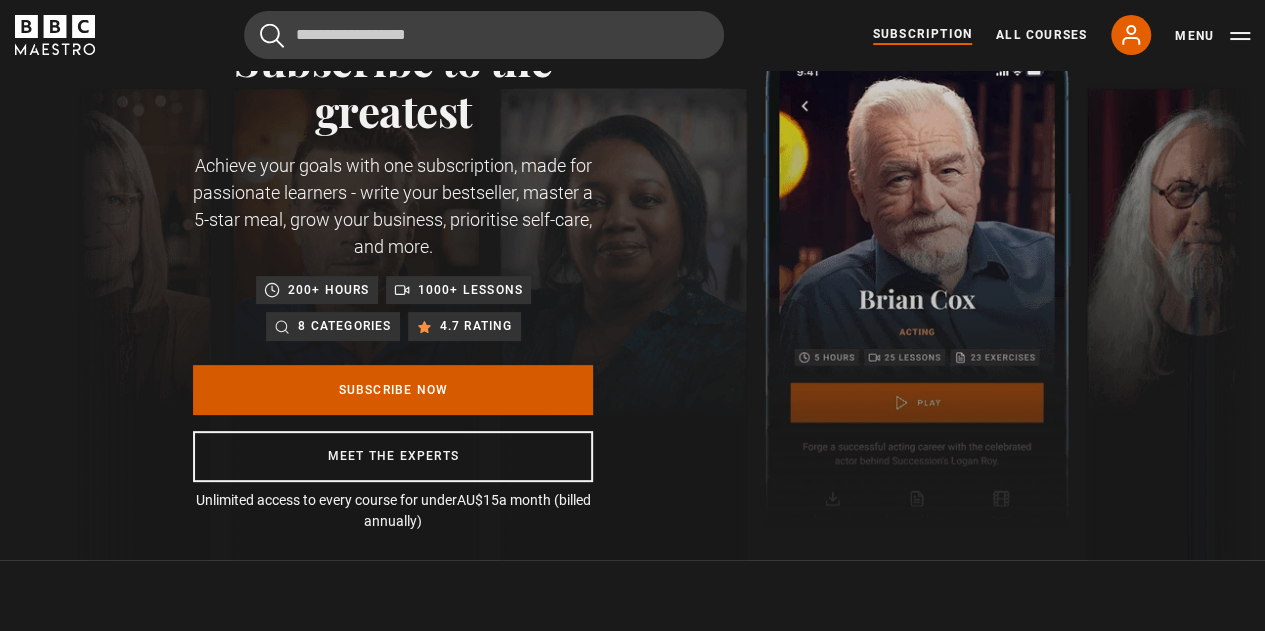 scroll, scrollTop: 129, scrollLeft: 0, axis: vertical 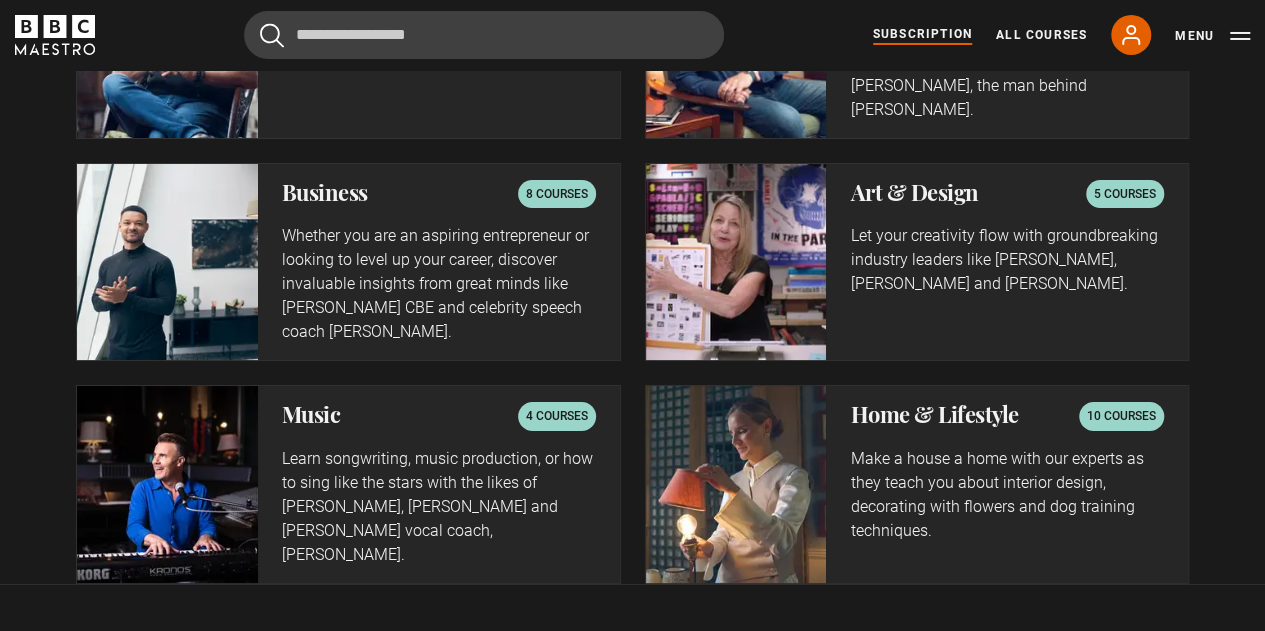 click on "Music" at bounding box center (311, 414) 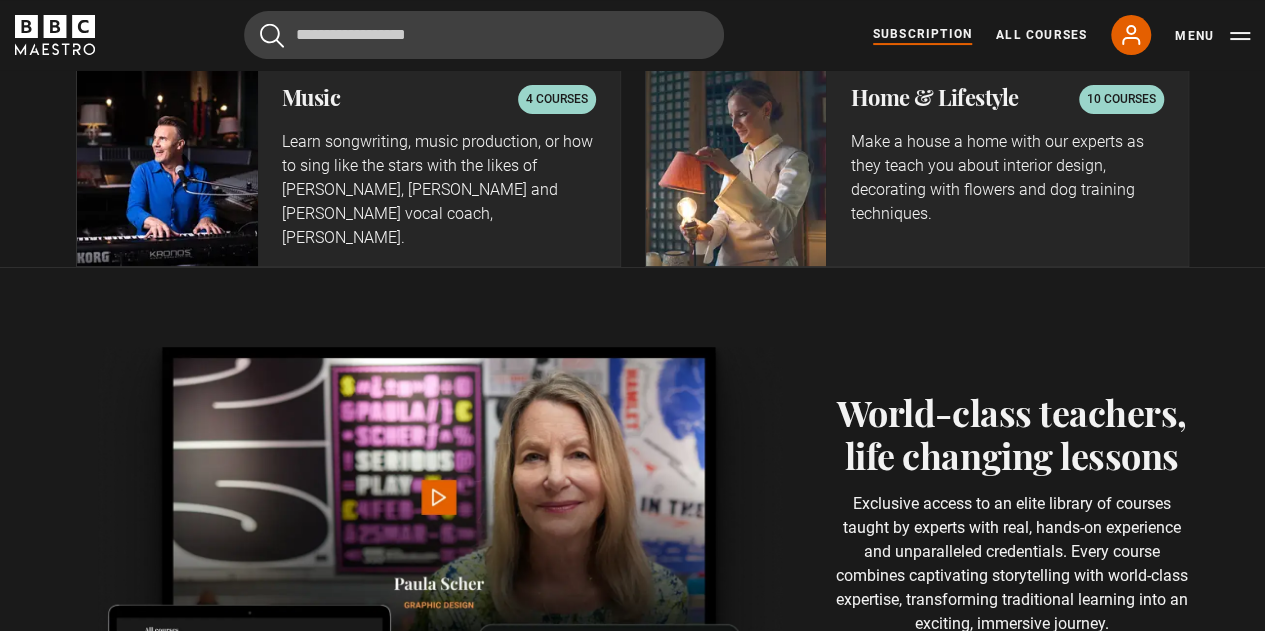 scroll, scrollTop: 3954, scrollLeft: 0, axis: vertical 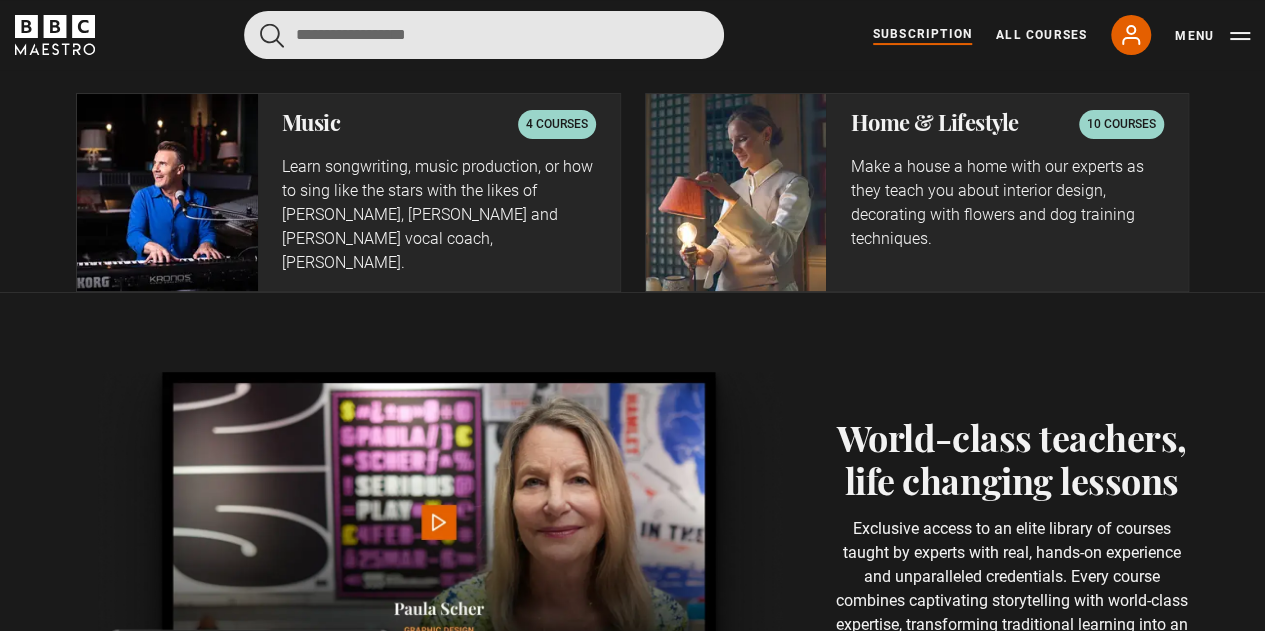 click at bounding box center (484, 35) 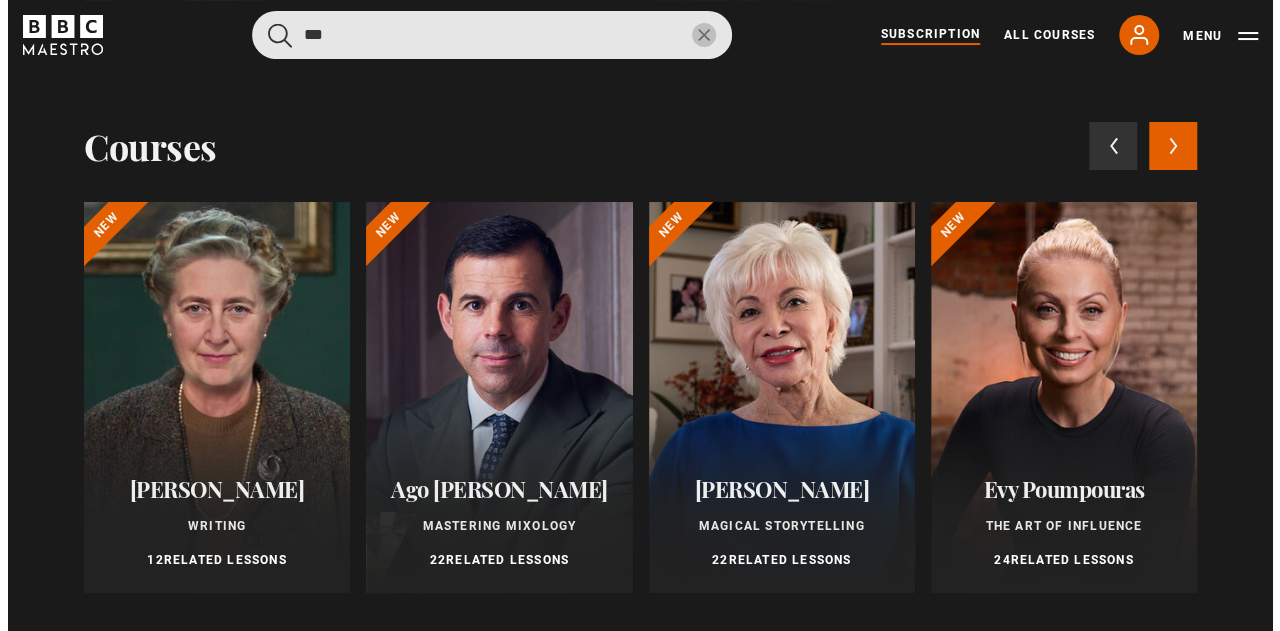 scroll, scrollTop: 3969, scrollLeft: 0, axis: vertical 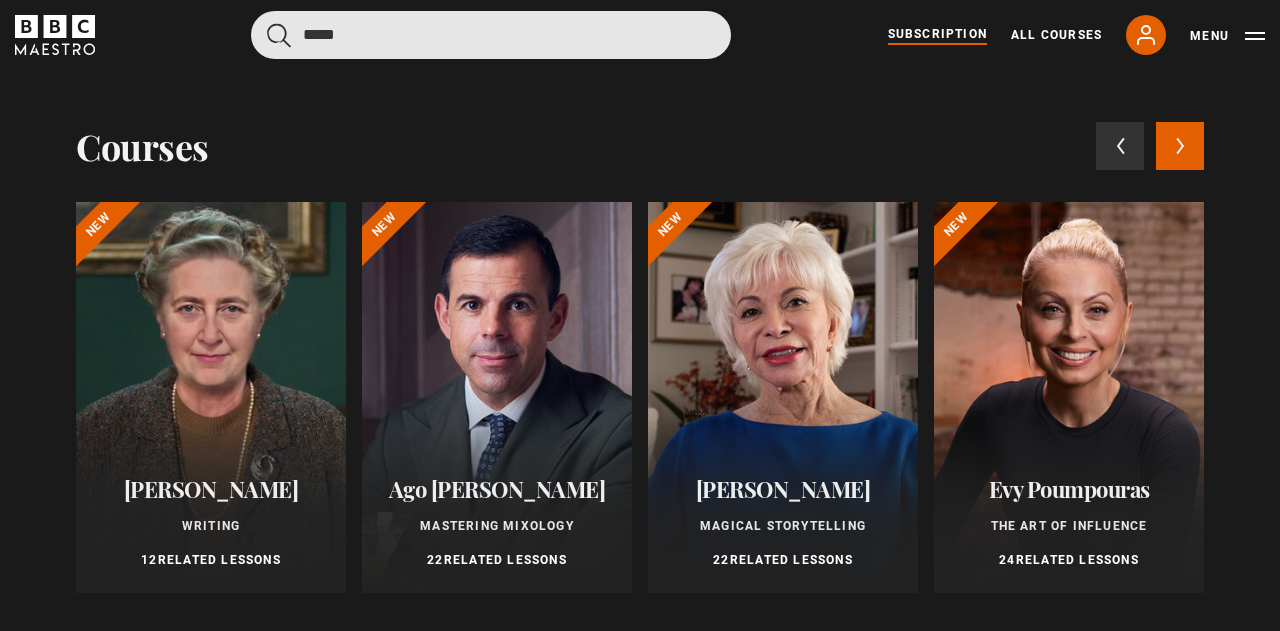 type on "*****" 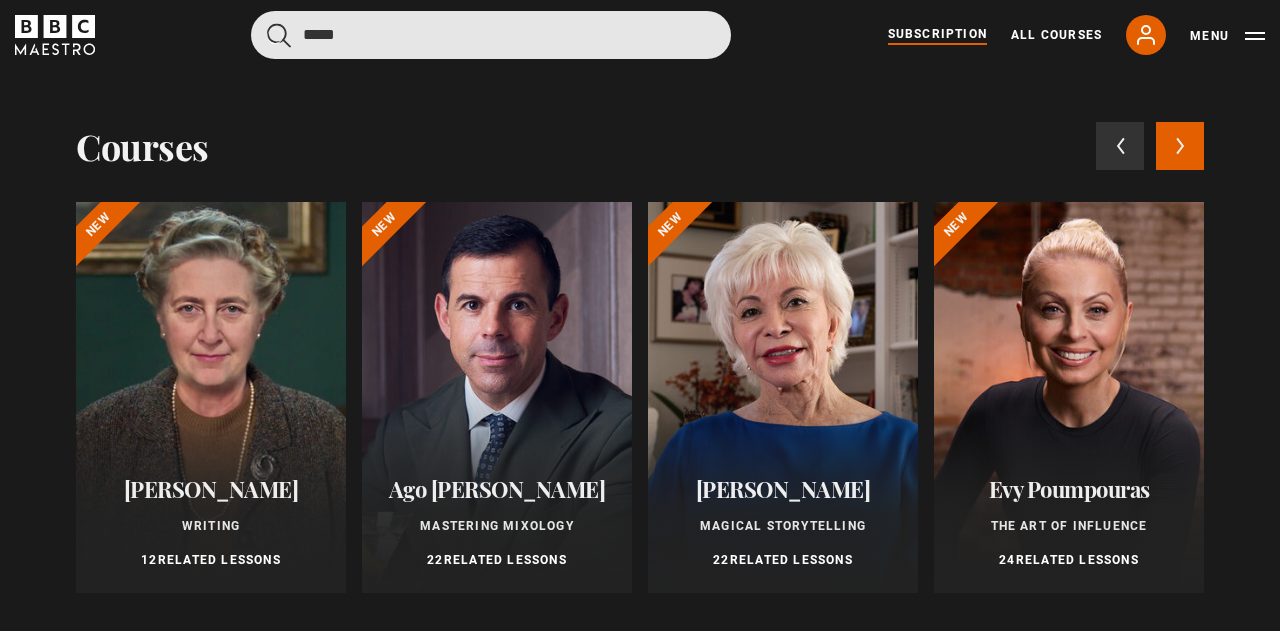 click at bounding box center [279, 35] 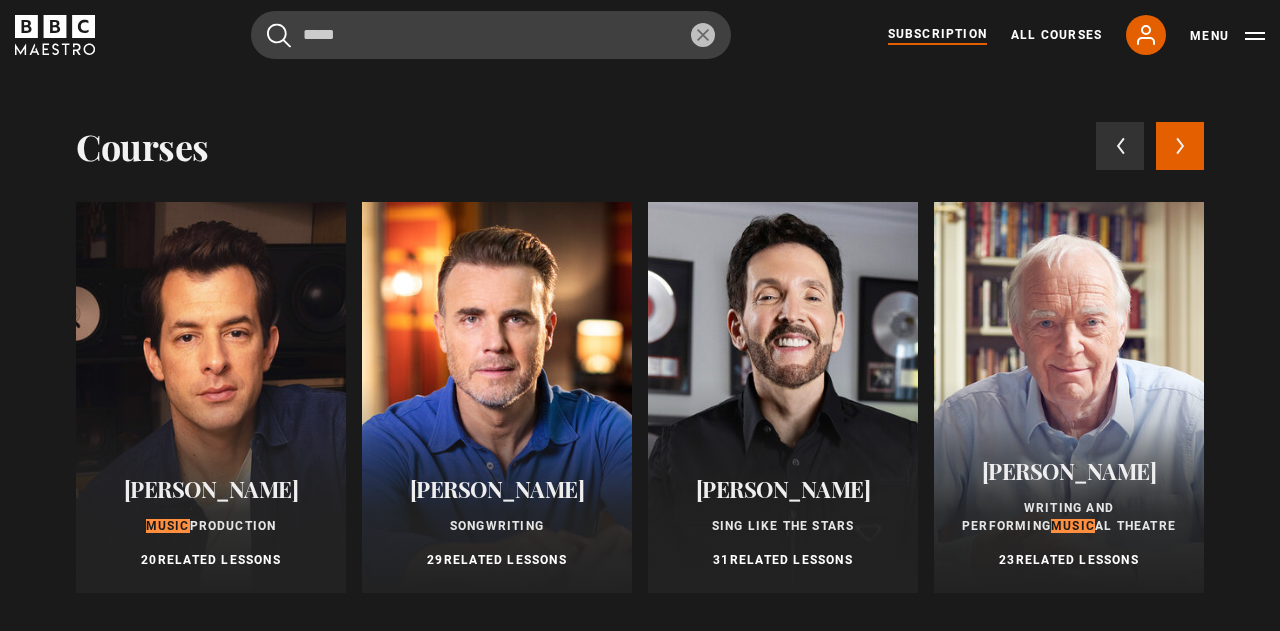 scroll, scrollTop: 0, scrollLeft: 1037, axis: horizontal 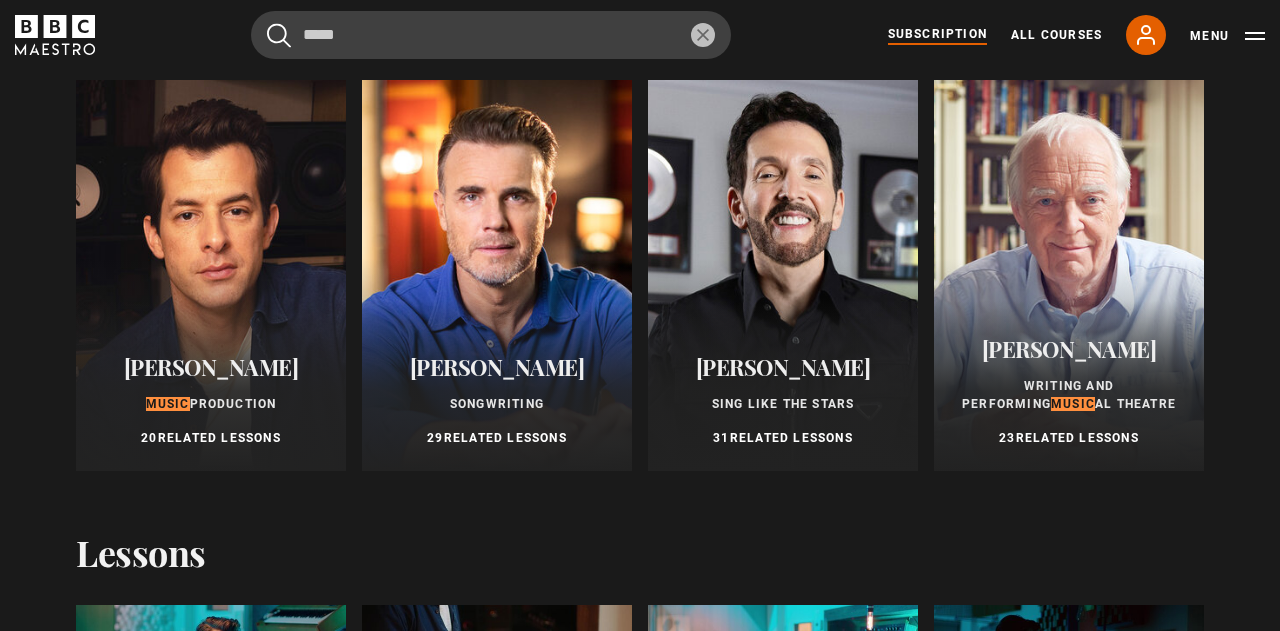 click on "Gary Barlow Songwriting 29  Related Lessons" at bounding box center (497, 401) 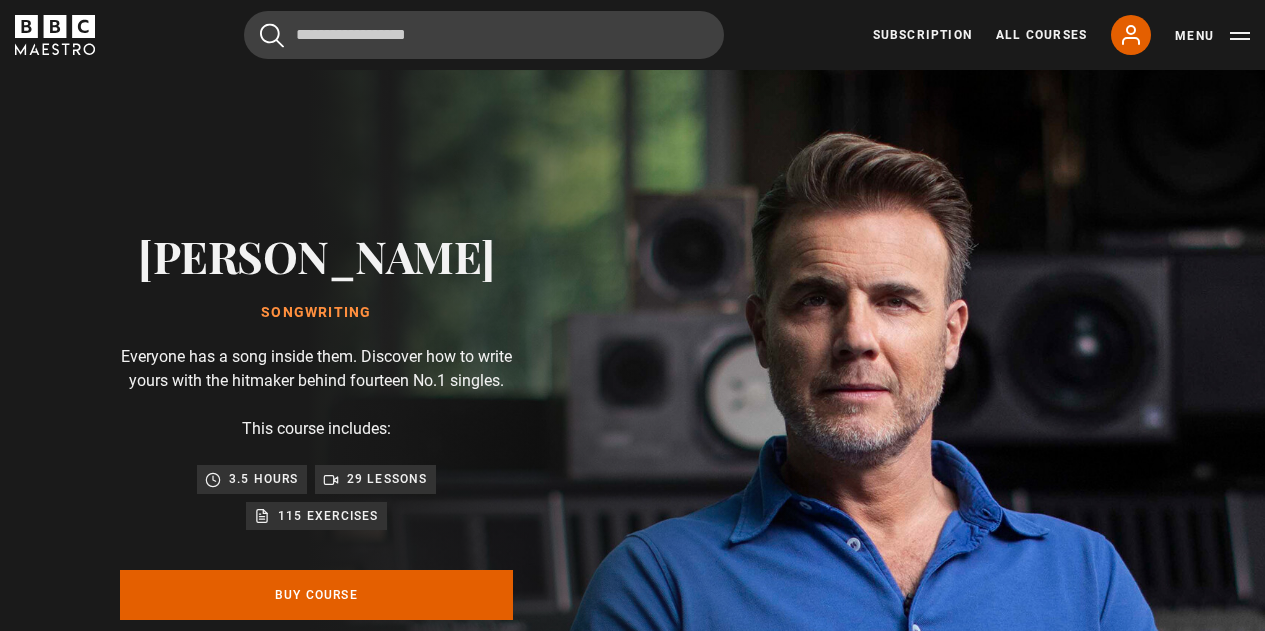 scroll, scrollTop: 297, scrollLeft: 0, axis: vertical 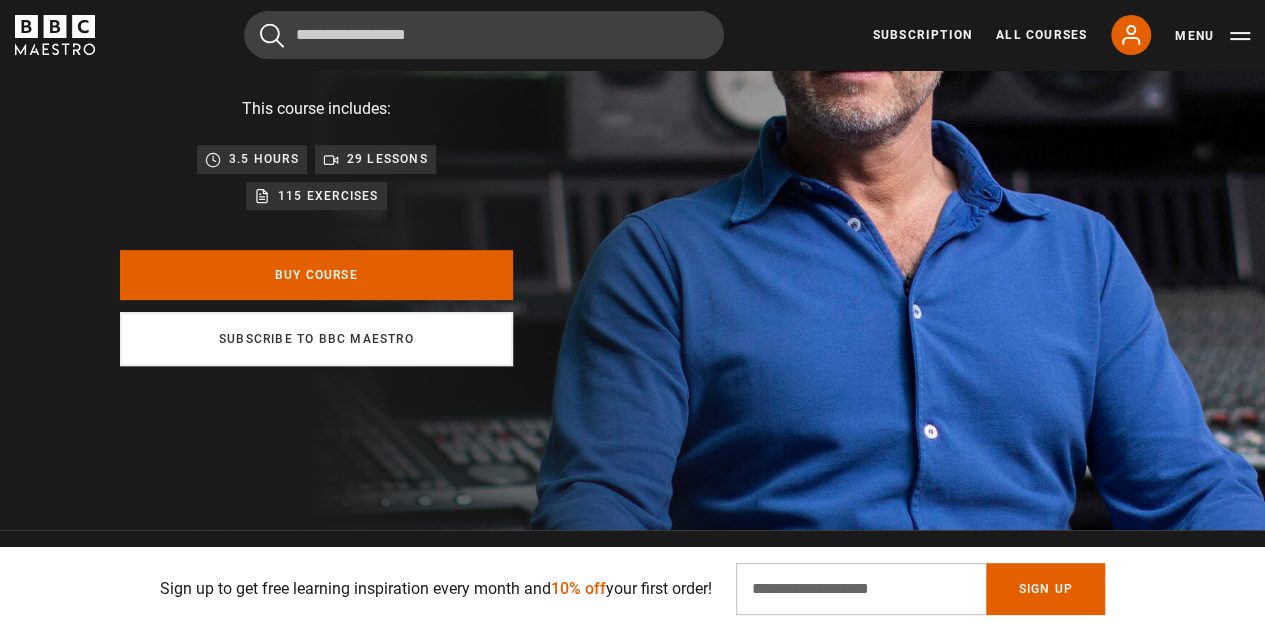click on "Subscribe to BBC Maestro" at bounding box center [316, 339] 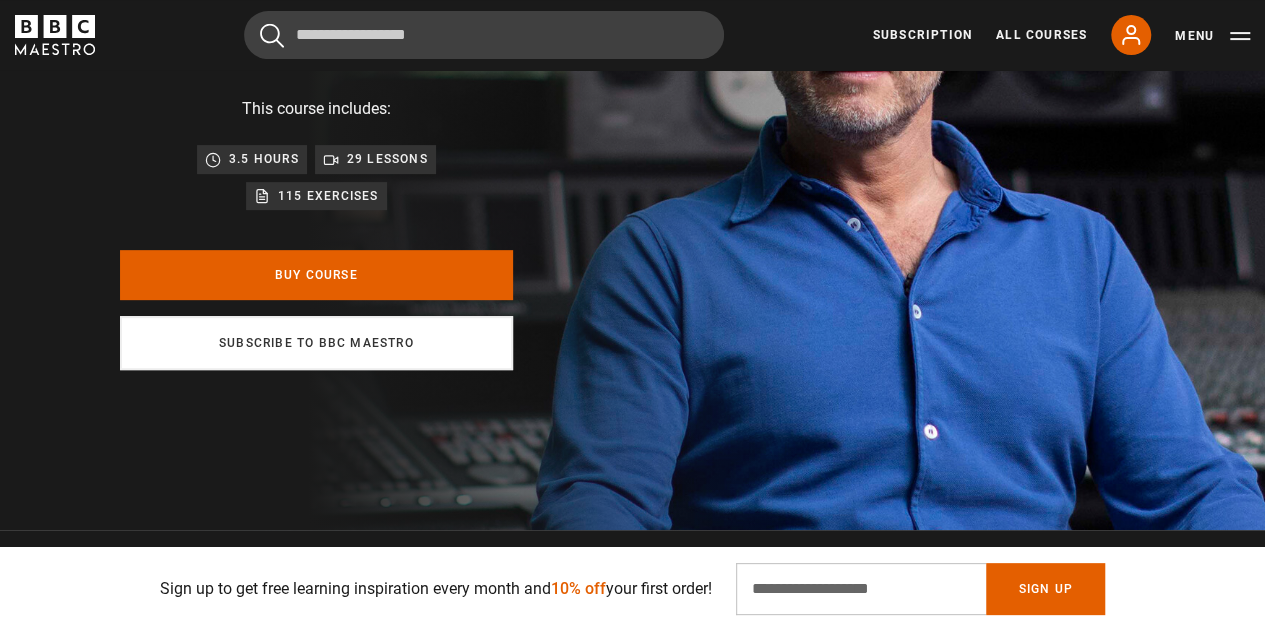 scroll, scrollTop: 358, scrollLeft: 0, axis: vertical 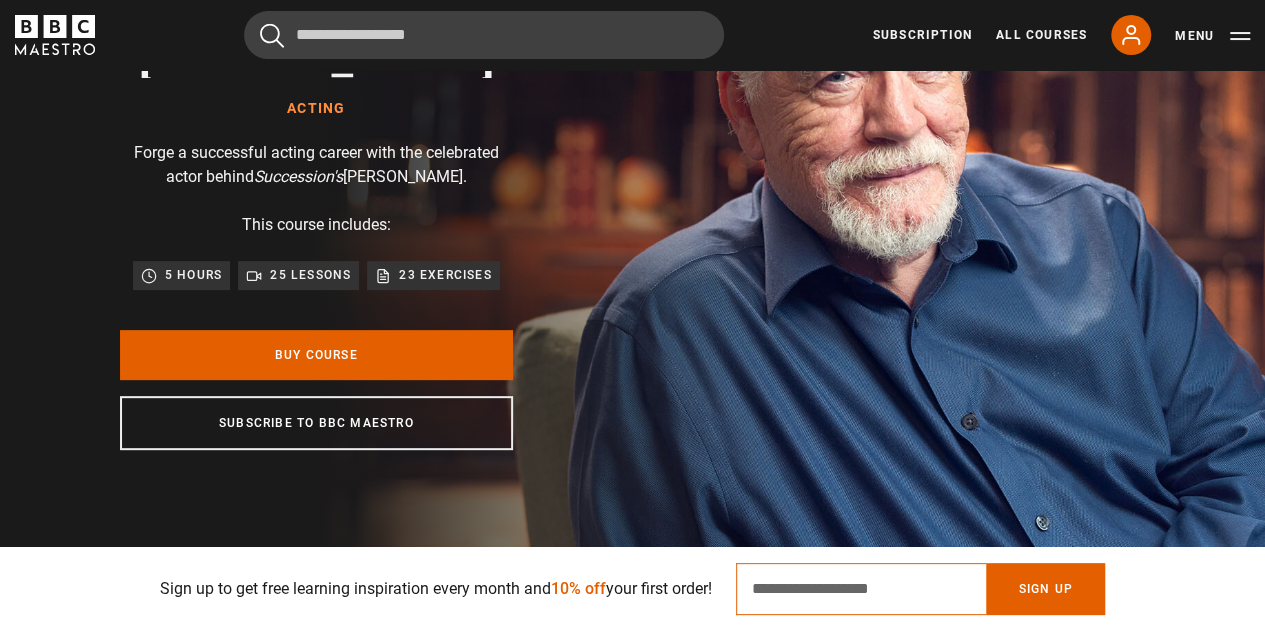 click on "Email Address" at bounding box center [861, 589] 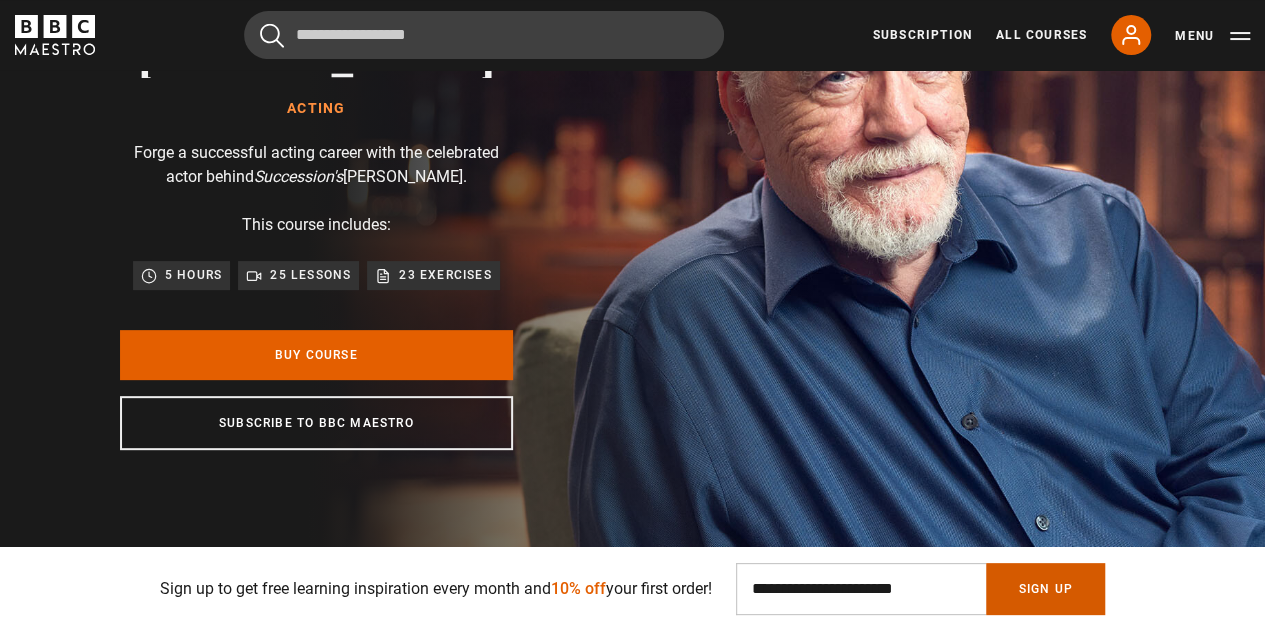 click on "Sign Up" at bounding box center [1045, 589] 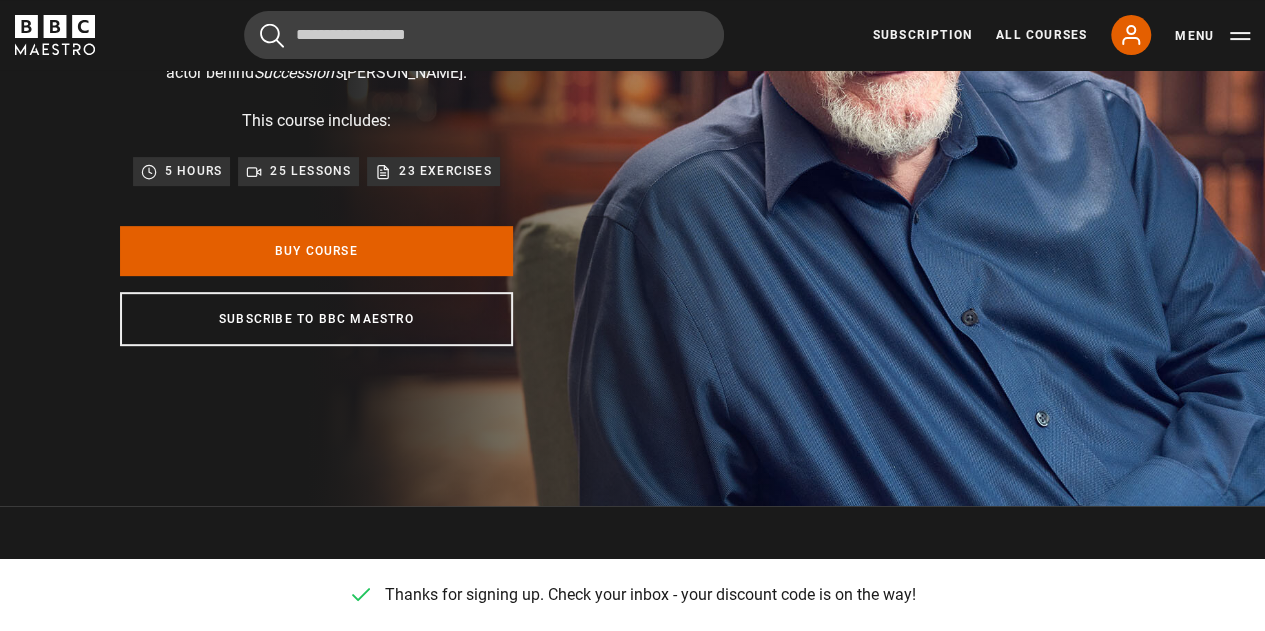 scroll, scrollTop: 309, scrollLeft: 0, axis: vertical 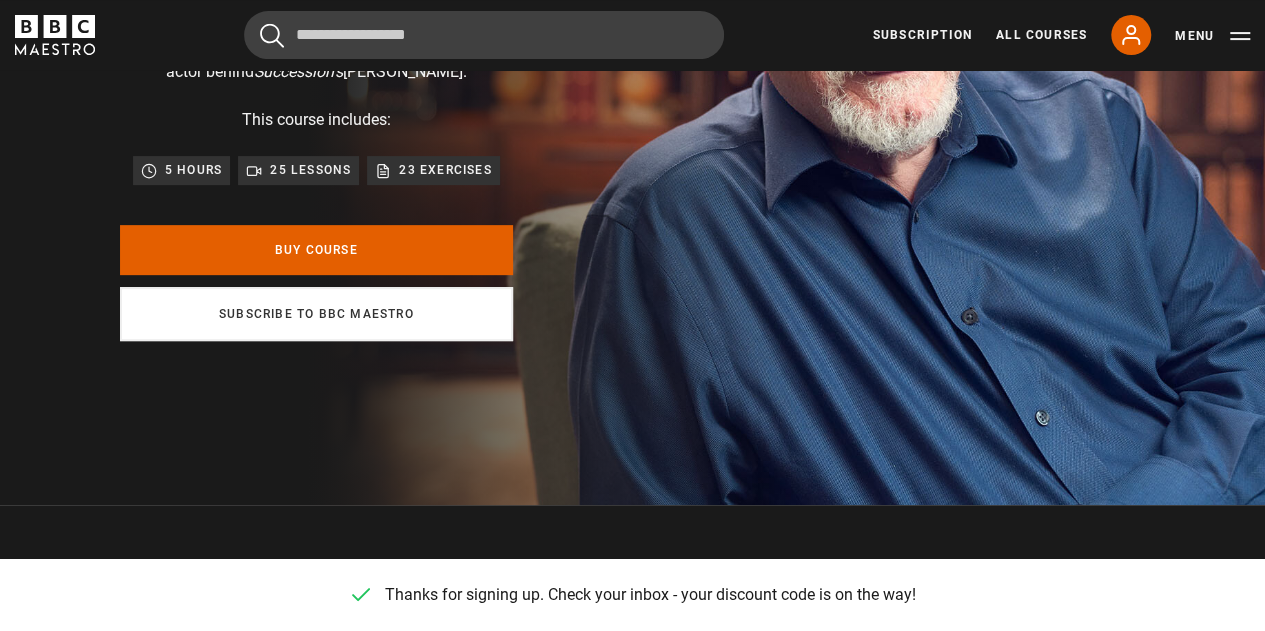 click on "Subscribe to BBC Maestro" at bounding box center (316, 314) 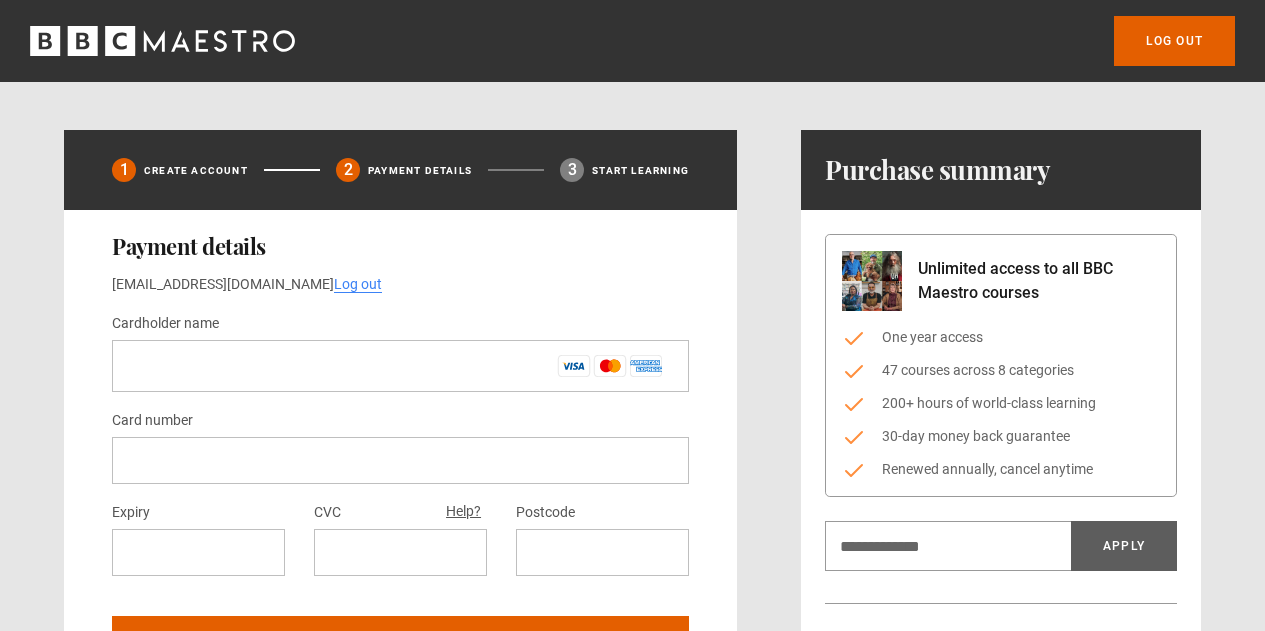 scroll, scrollTop: 0, scrollLeft: 0, axis: both 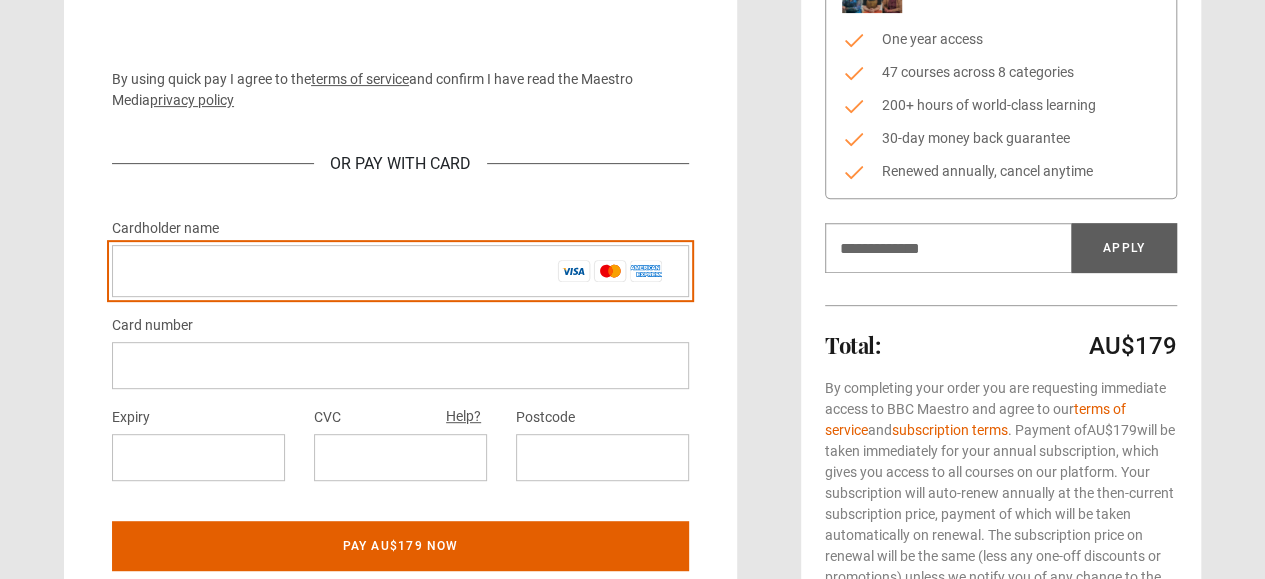 click on "Cardholder name  *" at bounding box center [400, 271] 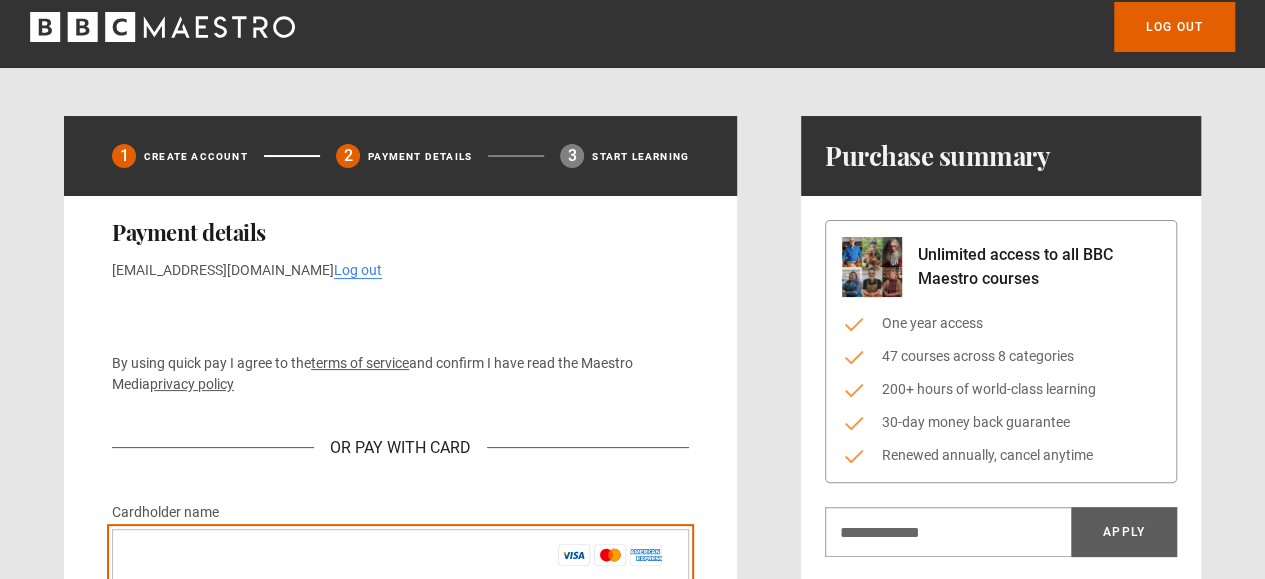 scroll, scrollTop: 0, scrollLeft: 0, axis: both 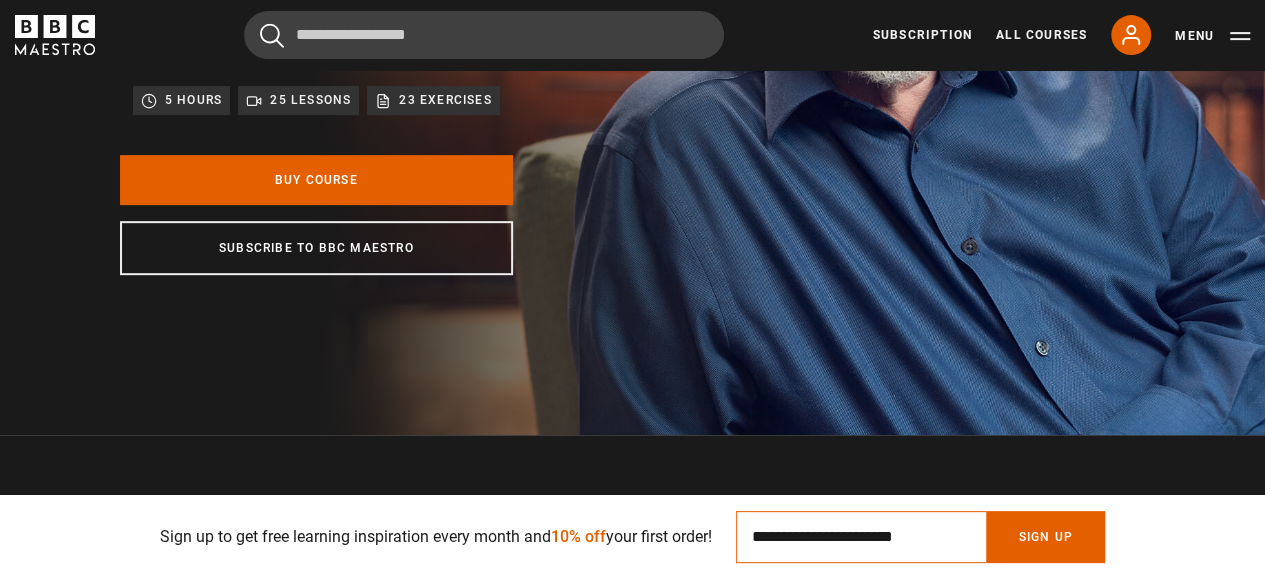 drag, startPoint x: 858, startPoint y: 536, endPoint x: 828, endPoint y: 533, distance: 30.149628 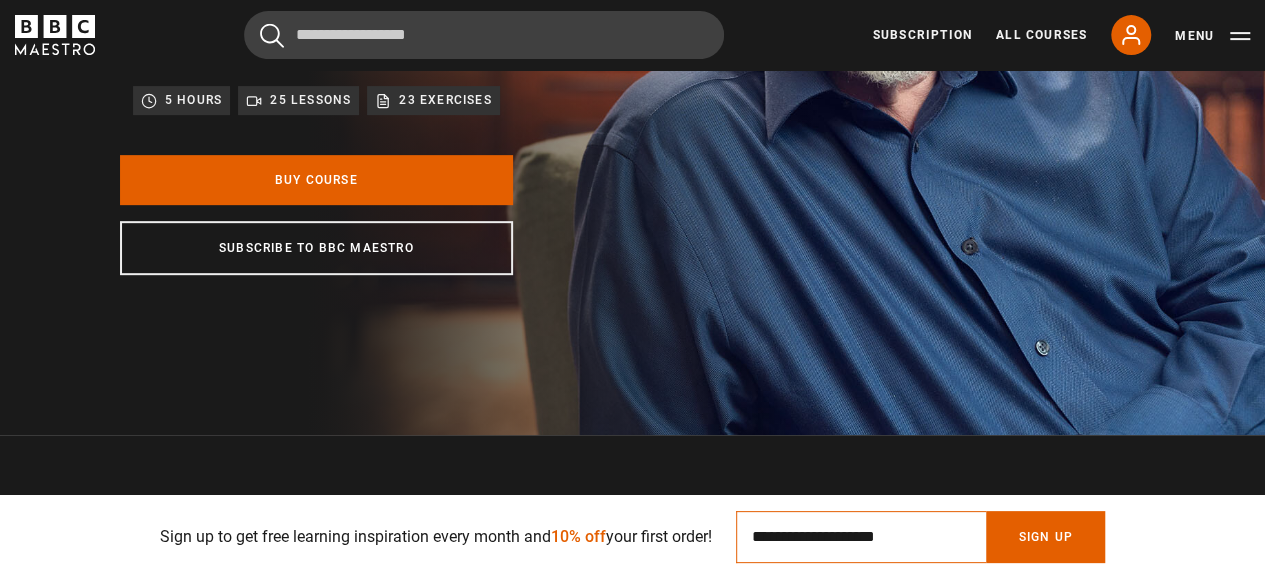 scroll, scrollTop: 0, scrollLeft: 254, axis: horizontal 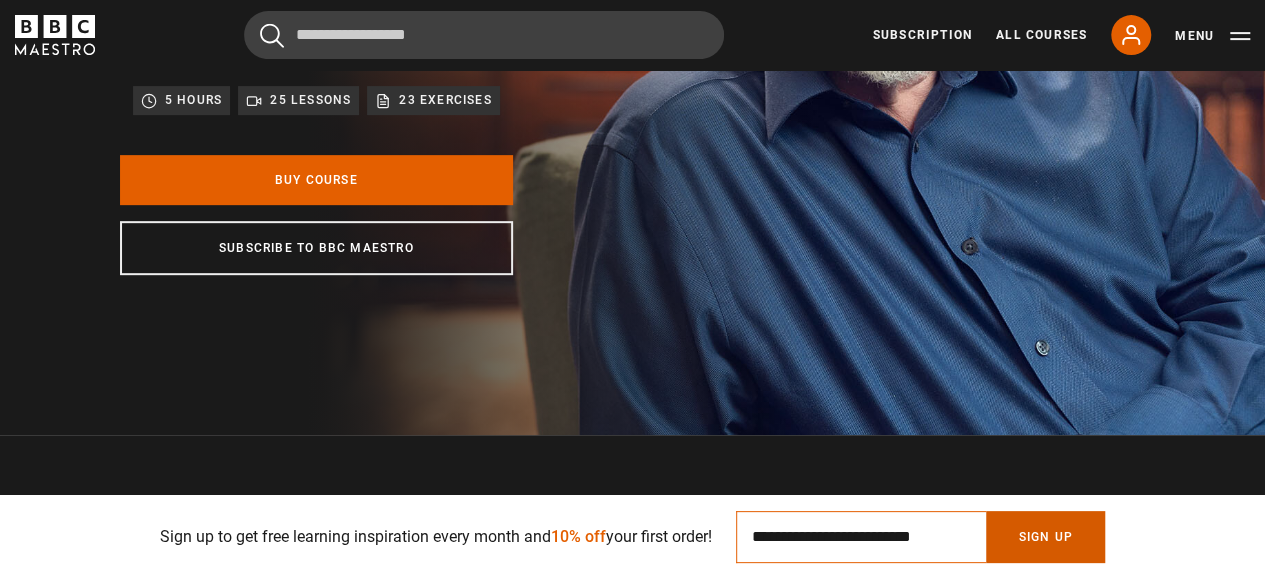 type on "**********" 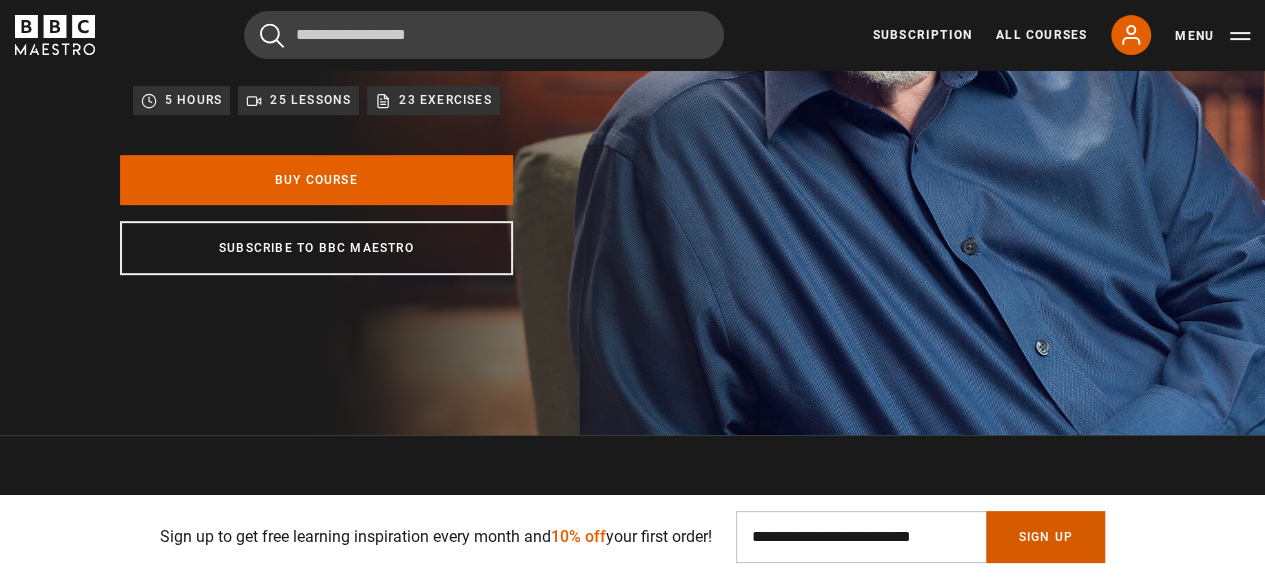 click on "Sign Up" at bounding box center [1045, 537] 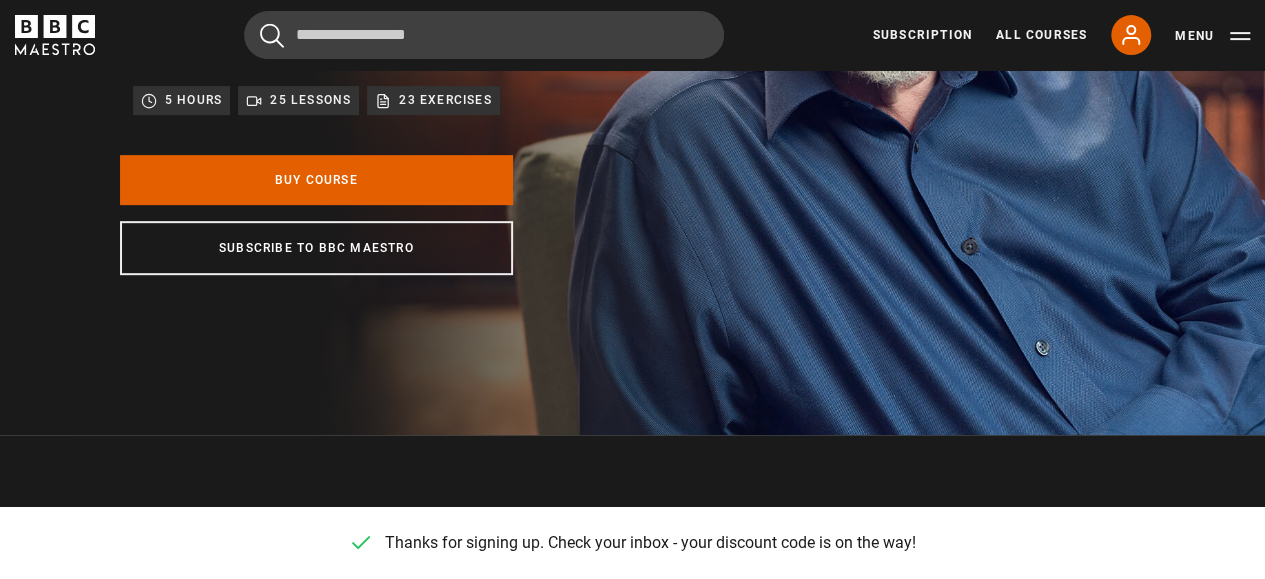 scroll, scrollTop: 0, scrollLeft: 1271, axis: horizontal 